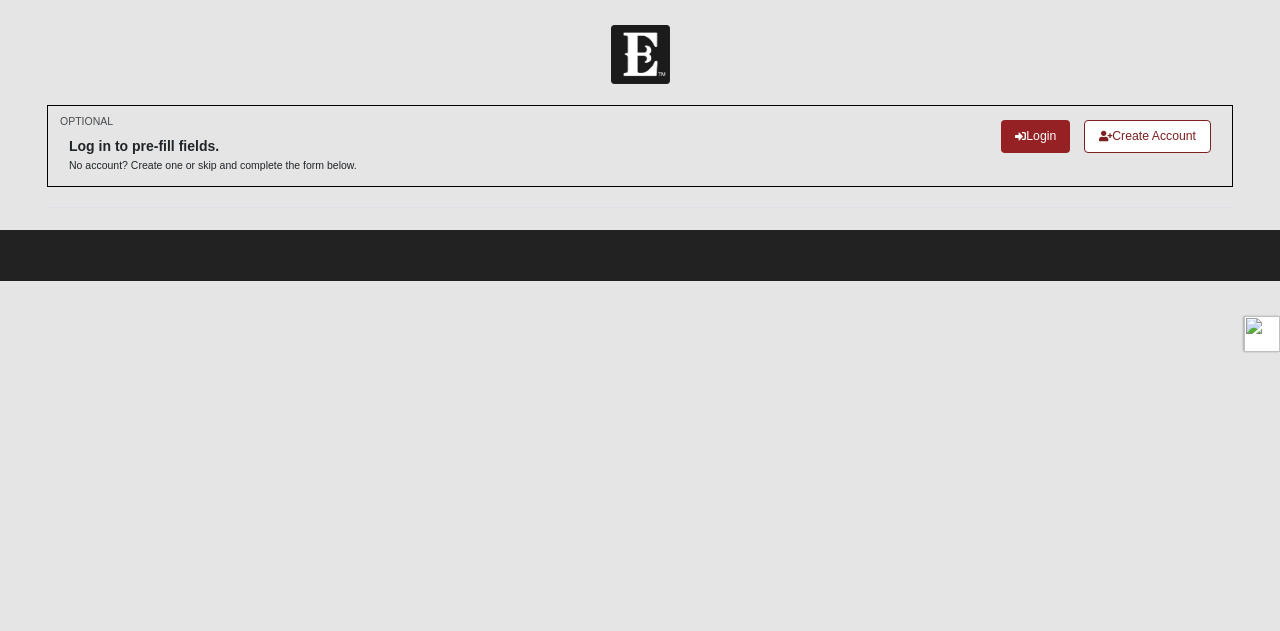 scroll, scrollTop: 0, scrollLeft: 0, axis: both 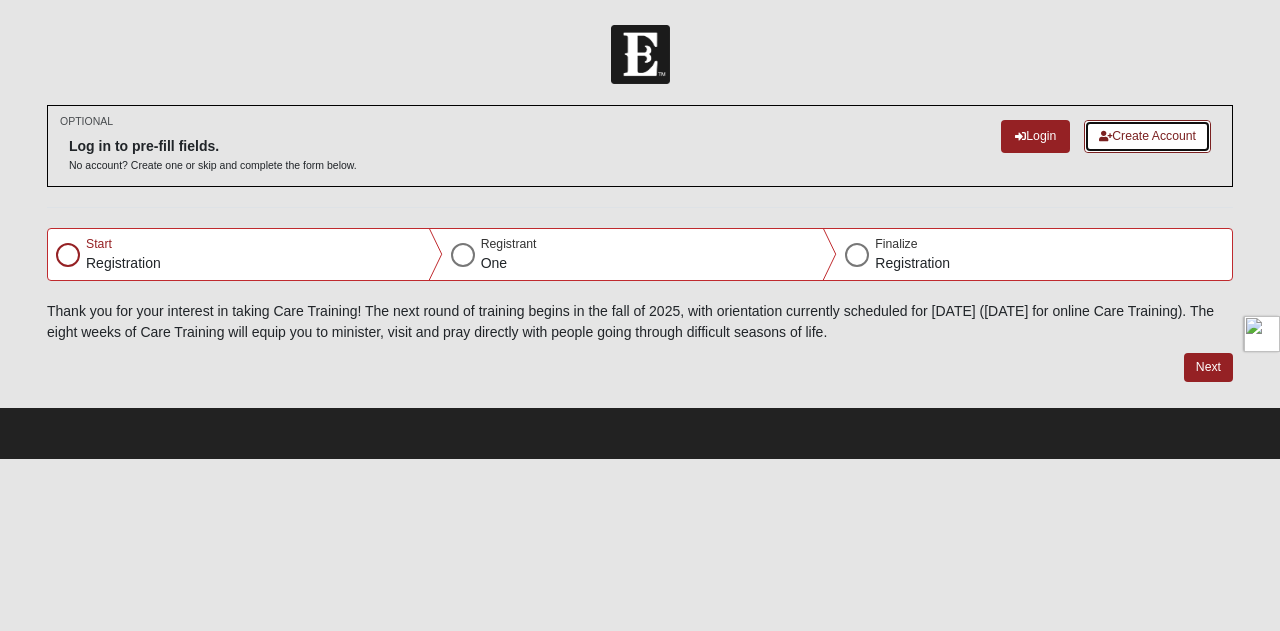 click on "Create Account" at bounding box center [1147, 136] 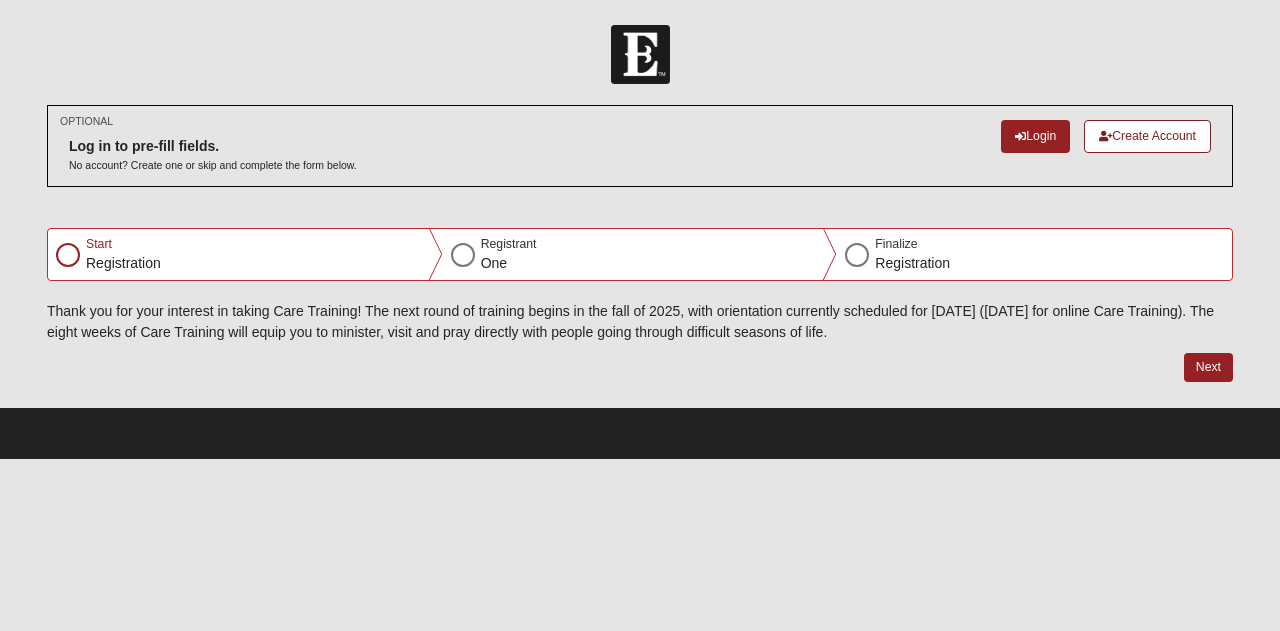 scroll, scrollTop: 0, scrollLeft: 0, axis: both 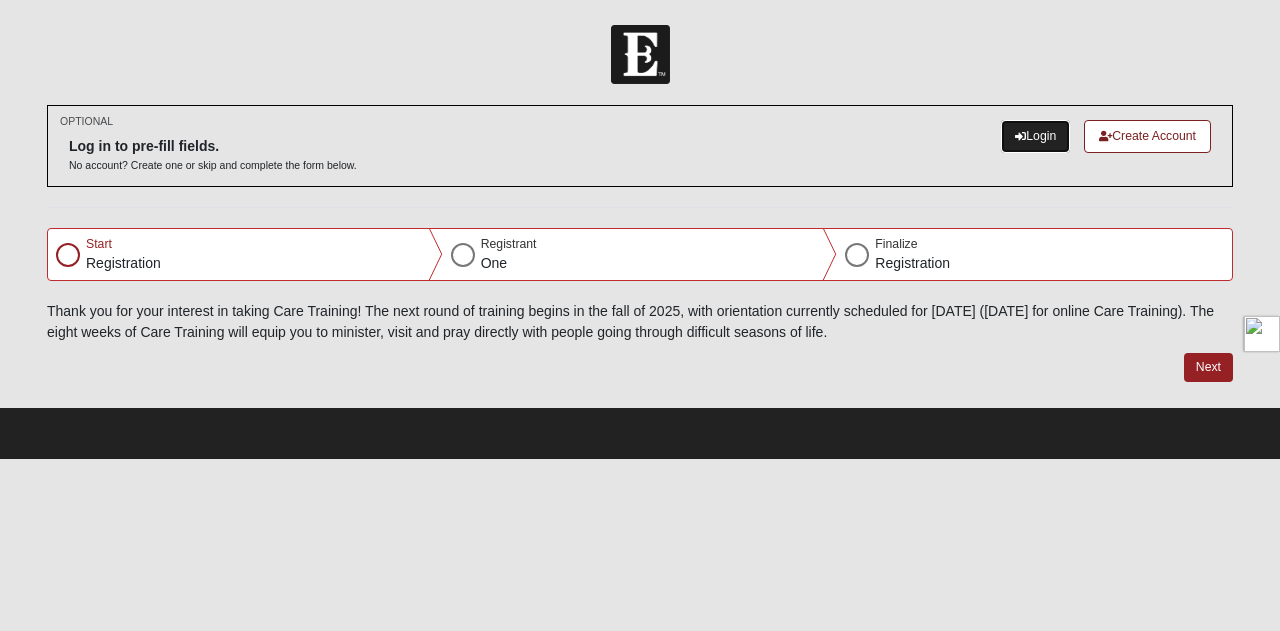 click on "Login" at bounding box center [1035, 136] 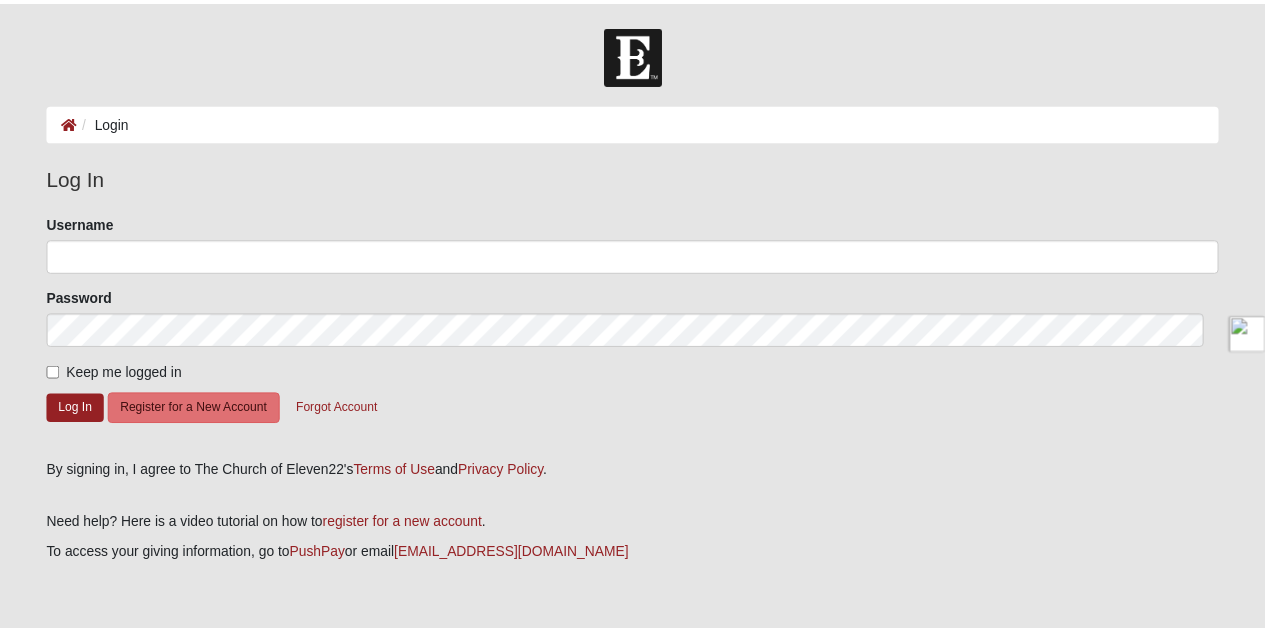scroll, scrollTop: 0, scrollLeft: 0, axis: both 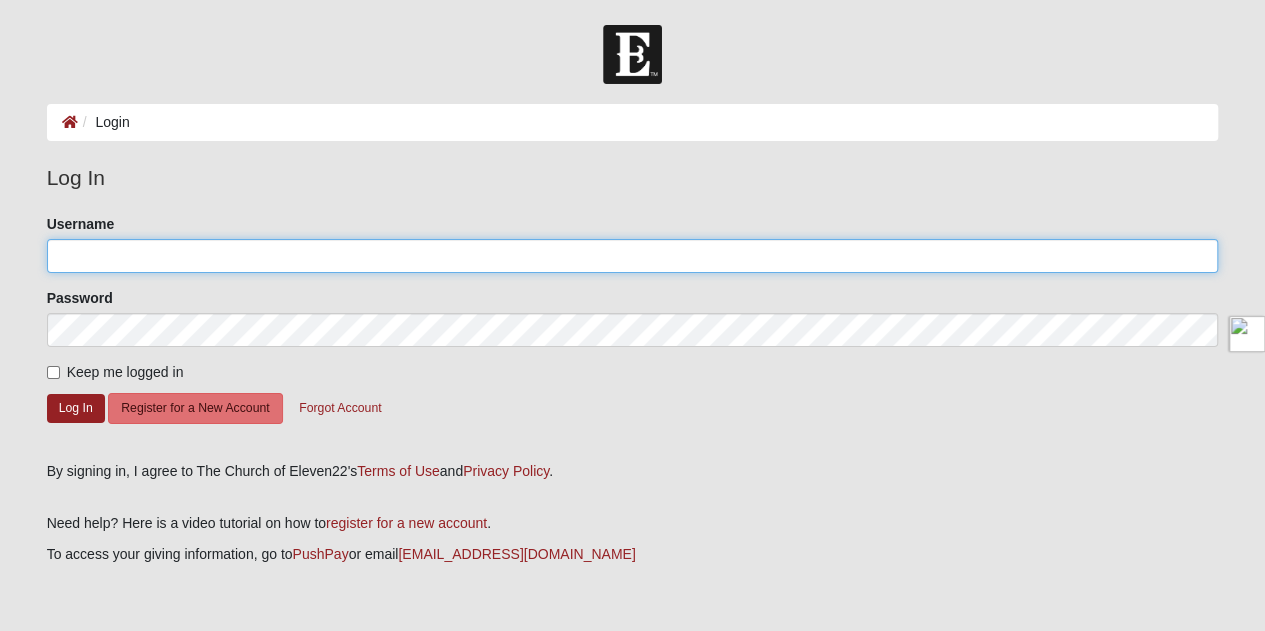 click on "Username" 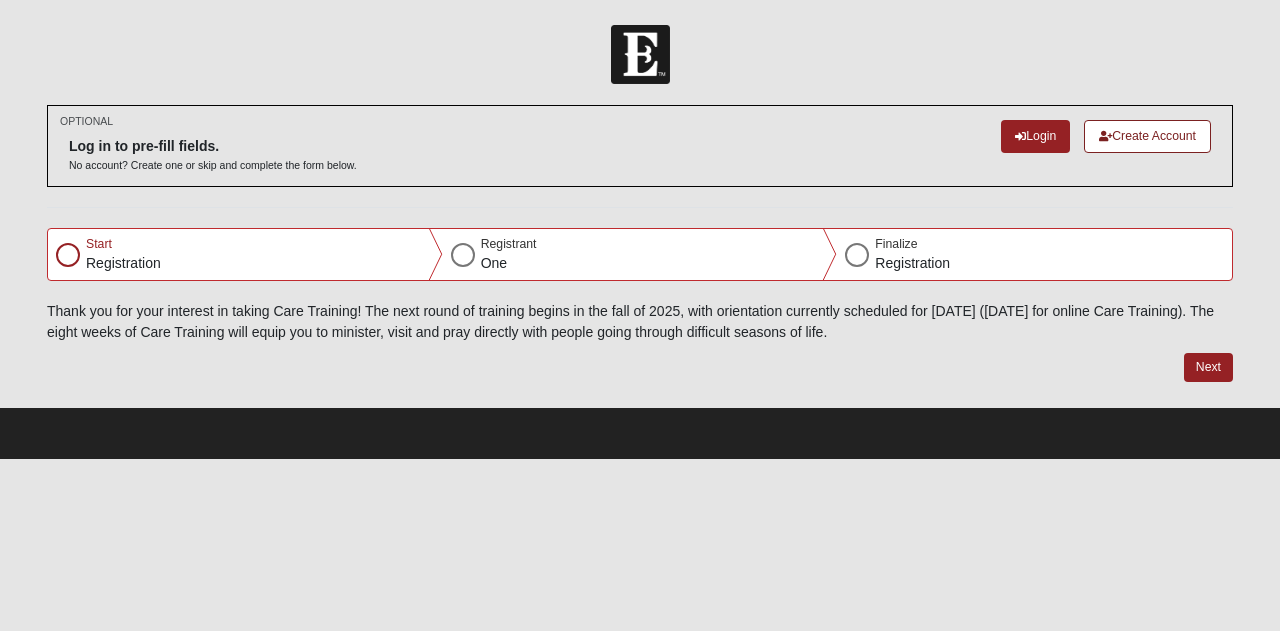 scroll, scrollTop: 0, scrollLeft: 0, axis: both 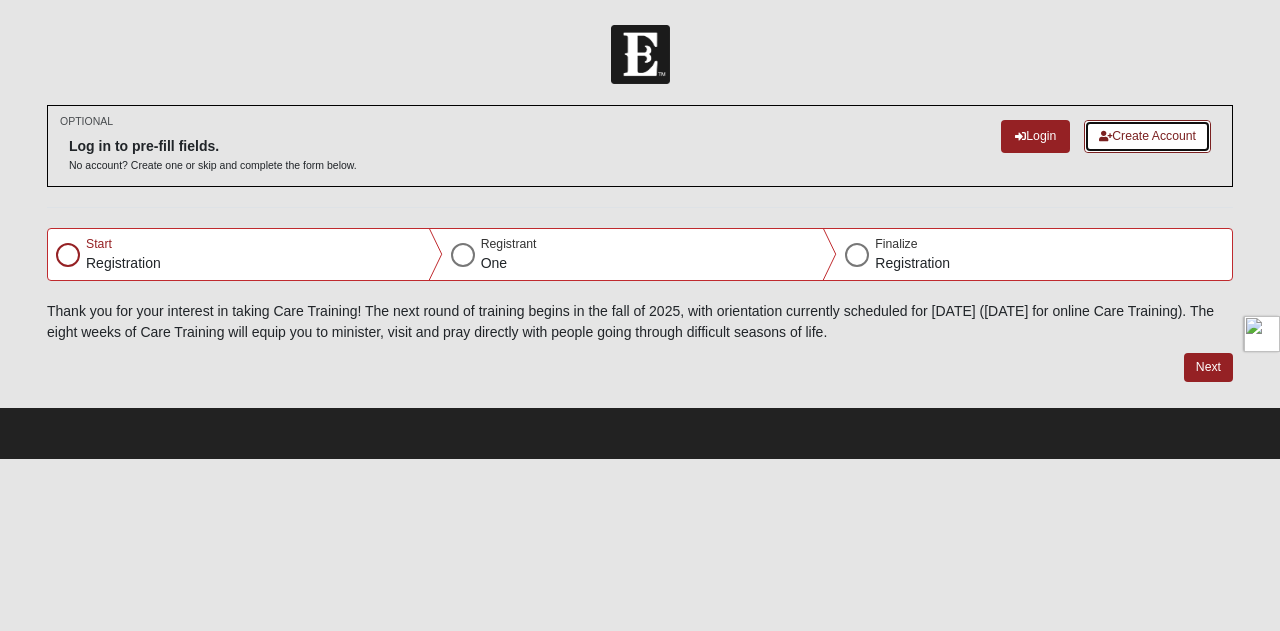 click on "Create Account" at bounding box center [1147, 136] 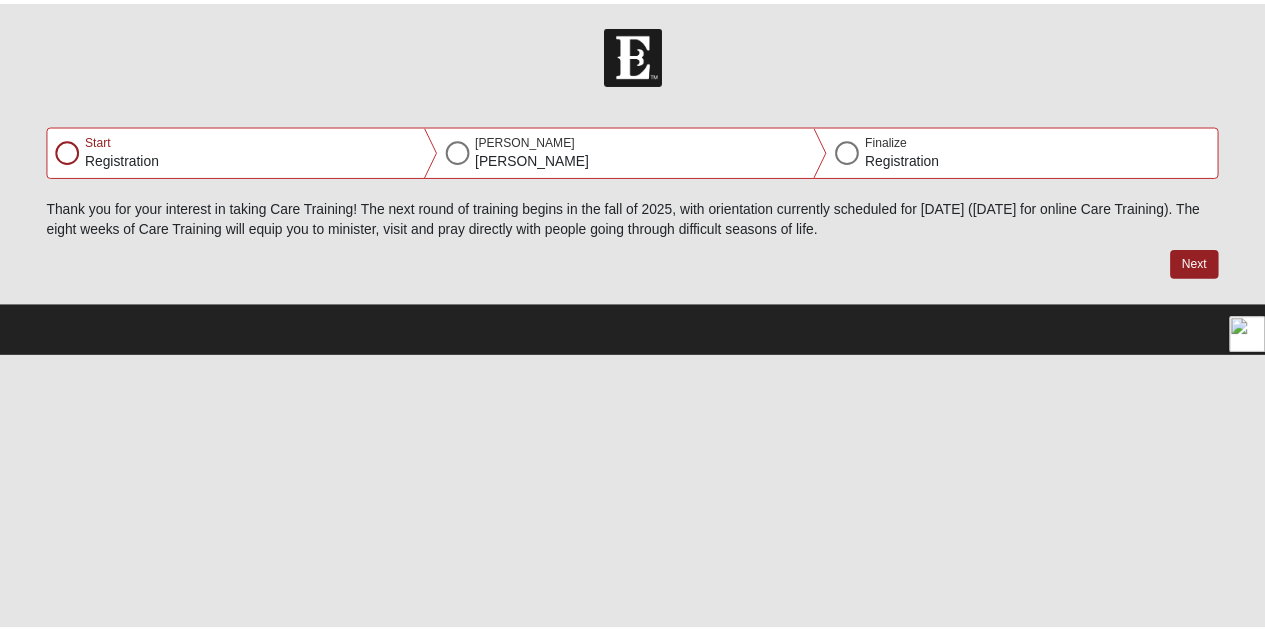 scroll, scrollTop: 0, scrollLeft: 0, axis: both 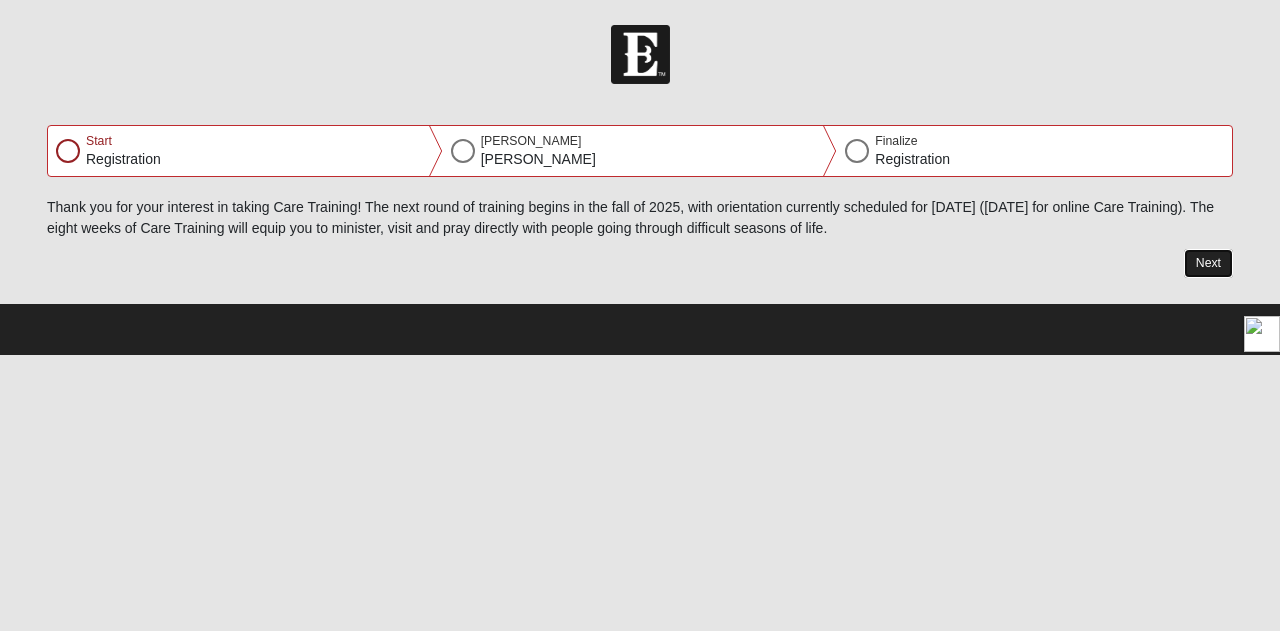 click on "Next" at bounding box center (1208, 263) 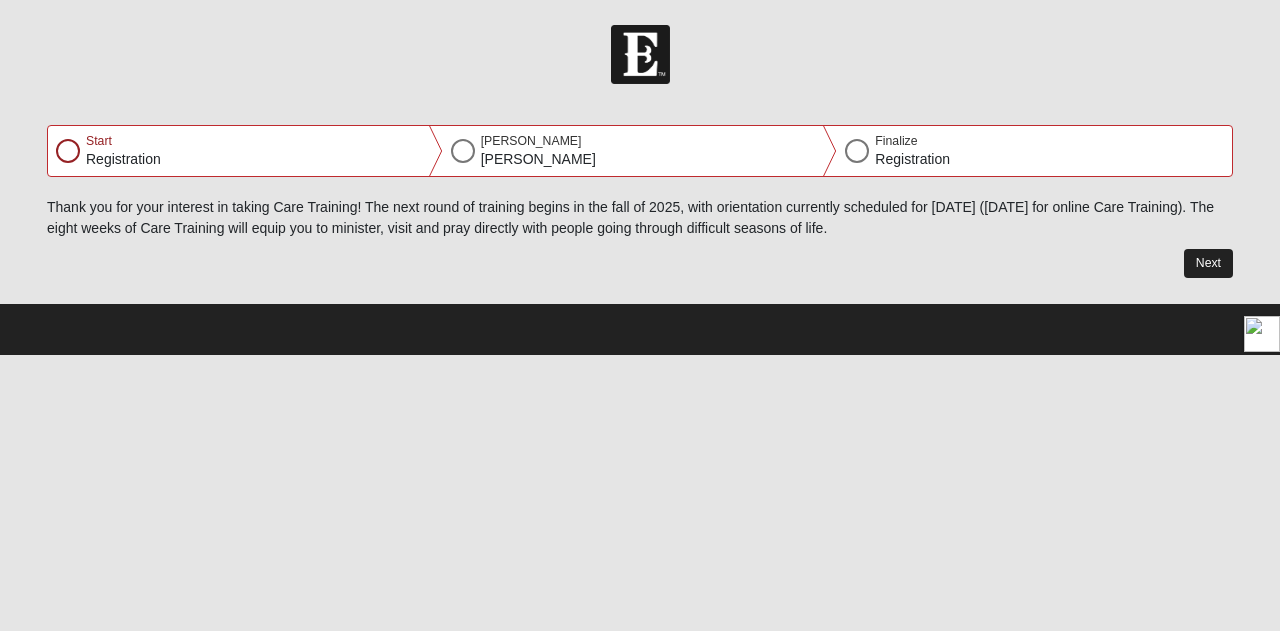 select on "1" 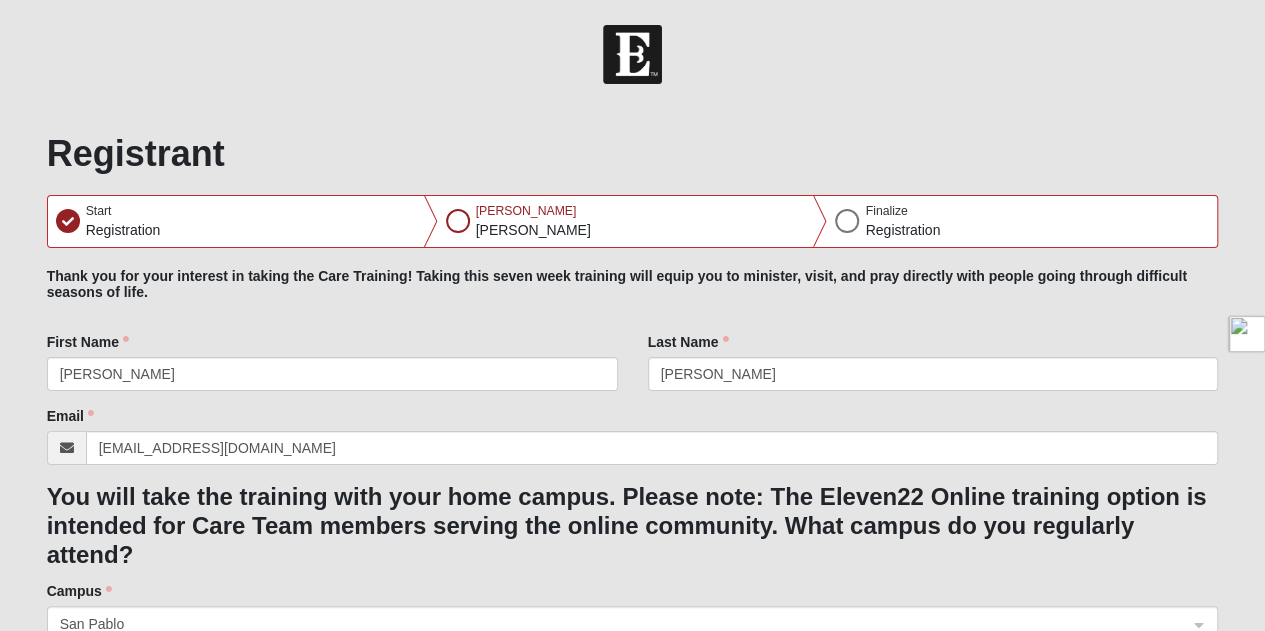 type on "[PHONE_NUMBER]" 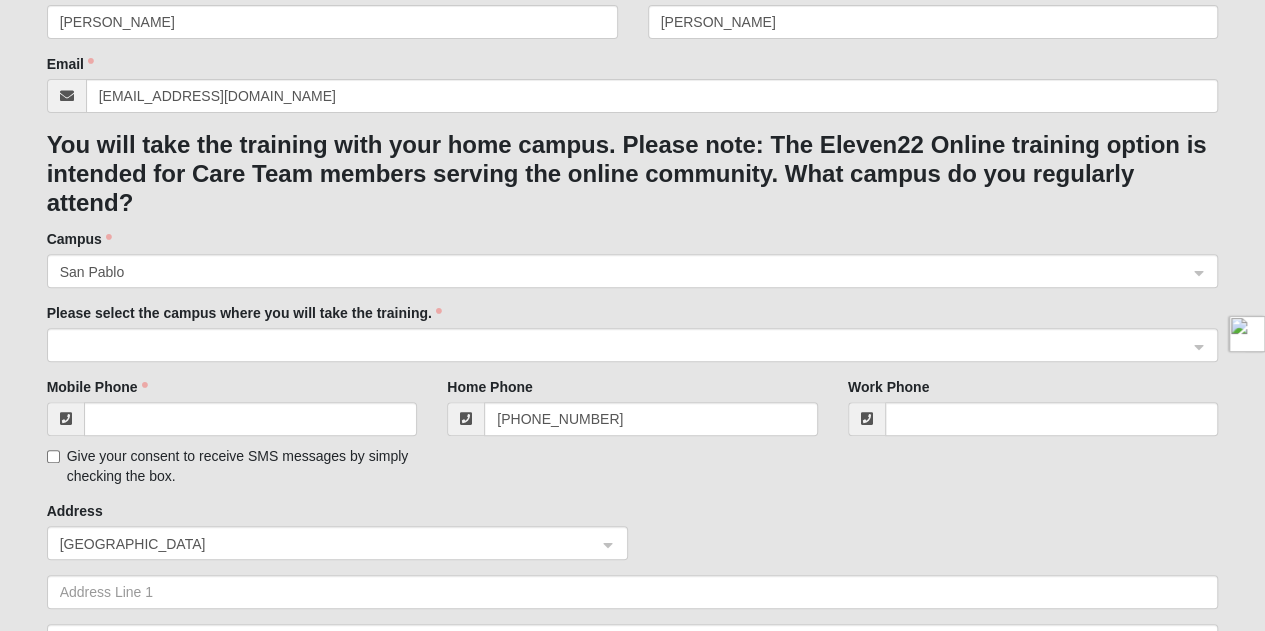 scroll, scrollTop: 366, scrollLeft: 0, axis: vertical 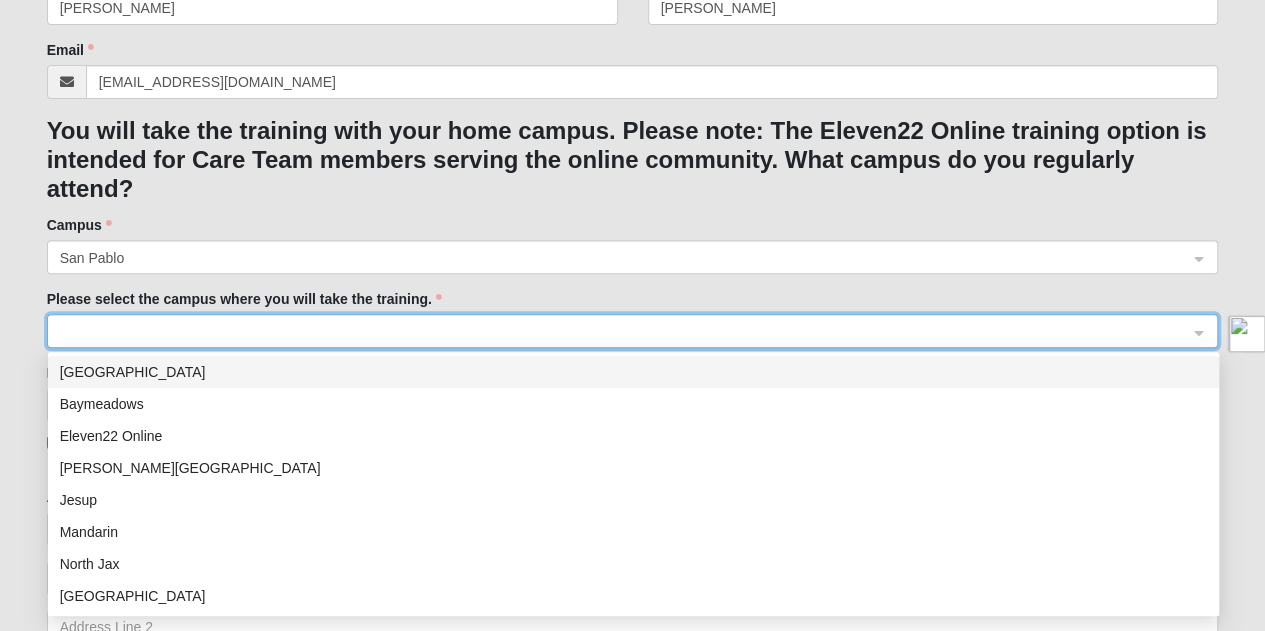 click at bounding box center [626, 330] 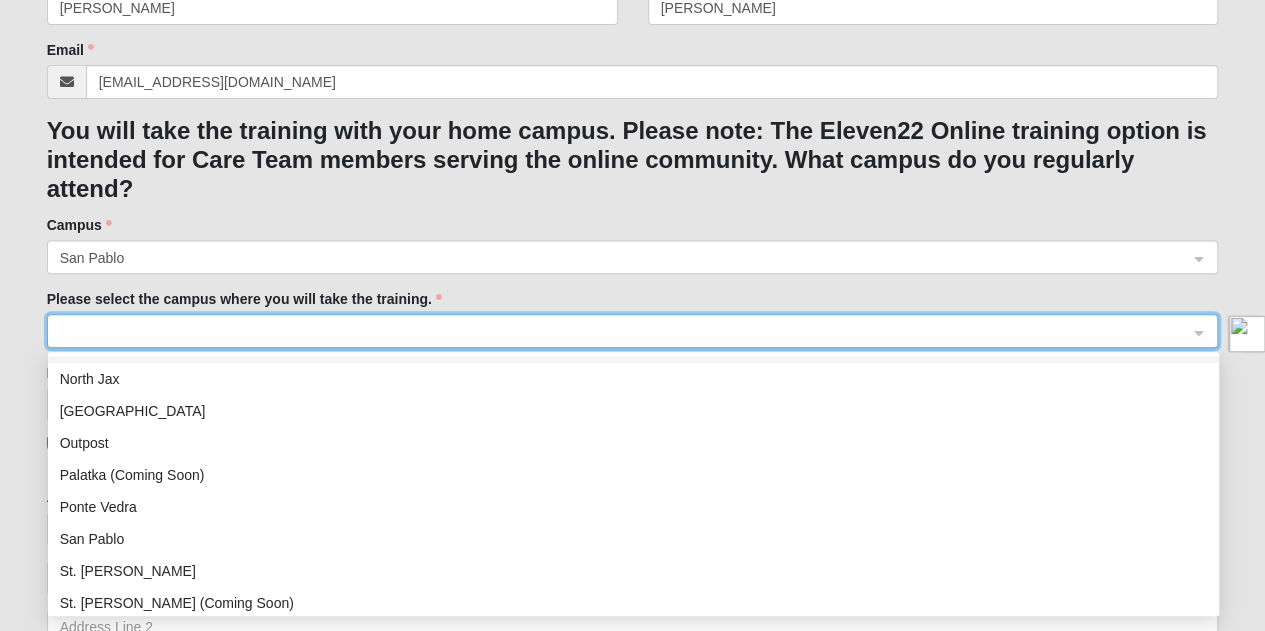 scroll, scrollTop: 187, scrollLeft: 0, axis: vertical 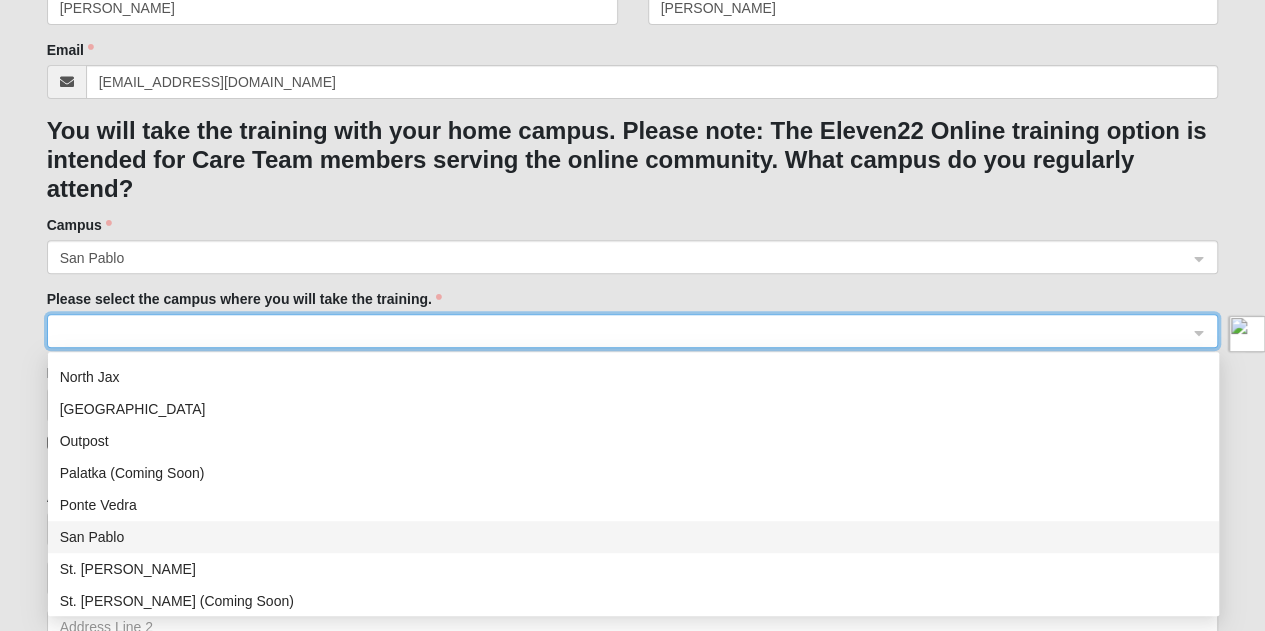 click on "San Pablo" at bounding box center [633, 537] 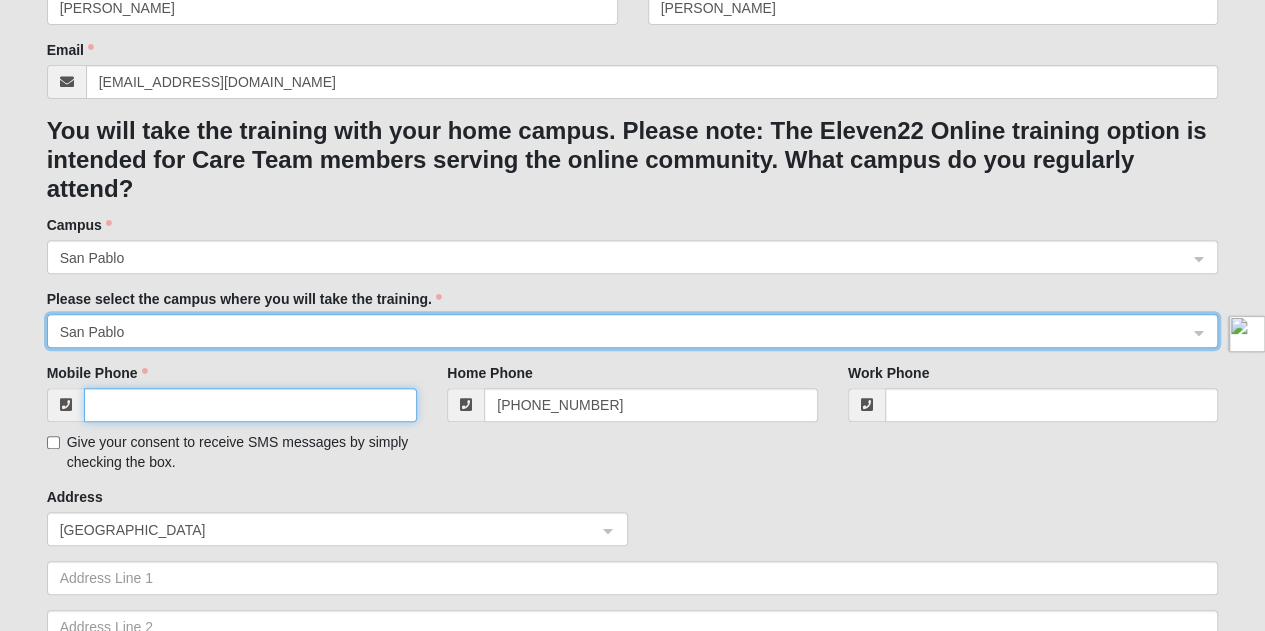 click on "Mobile Phone" at bounding box center (251, 405) 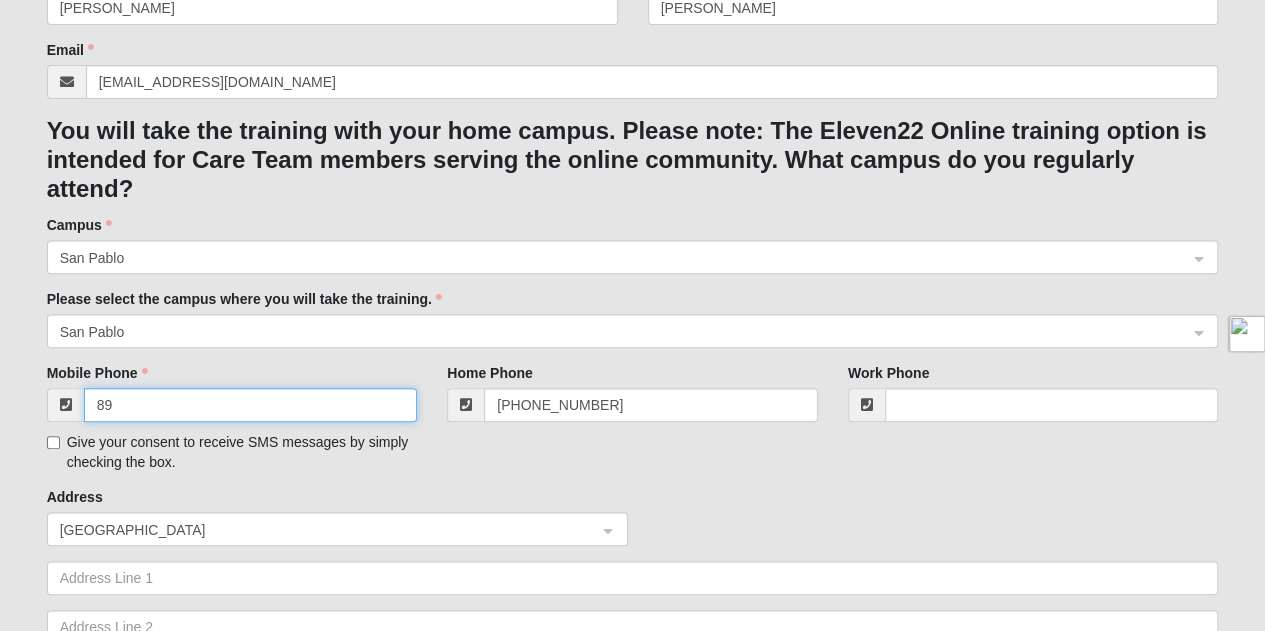 type on "8" 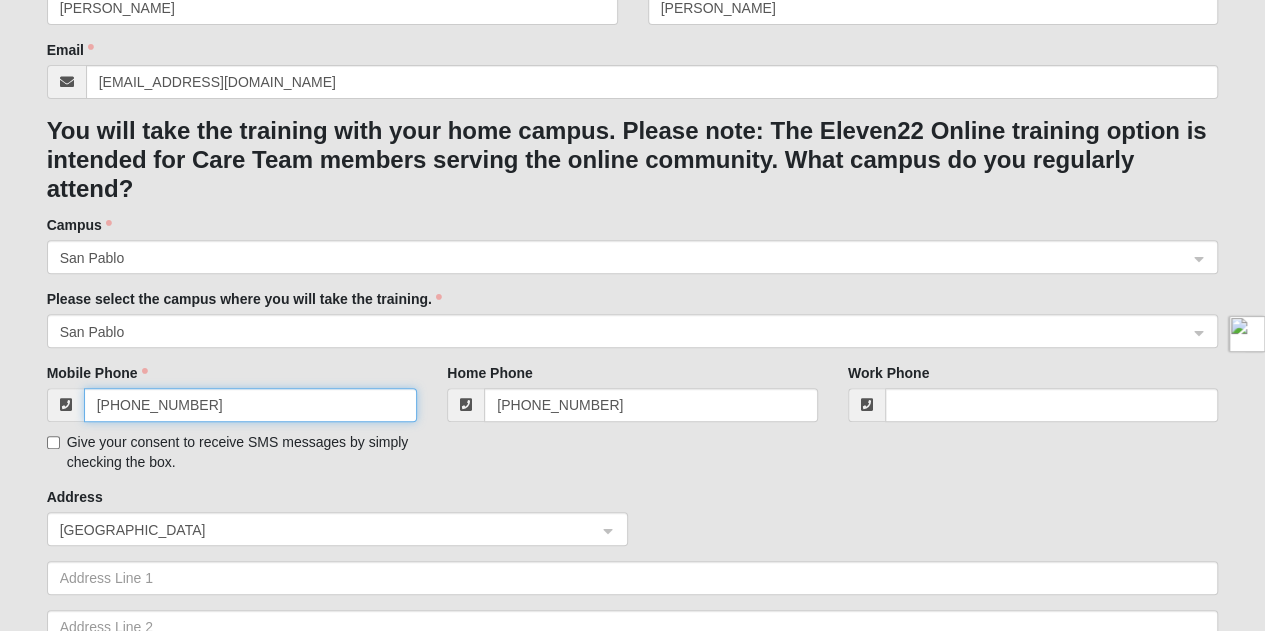 type on "[PHONE_NUMBER]" 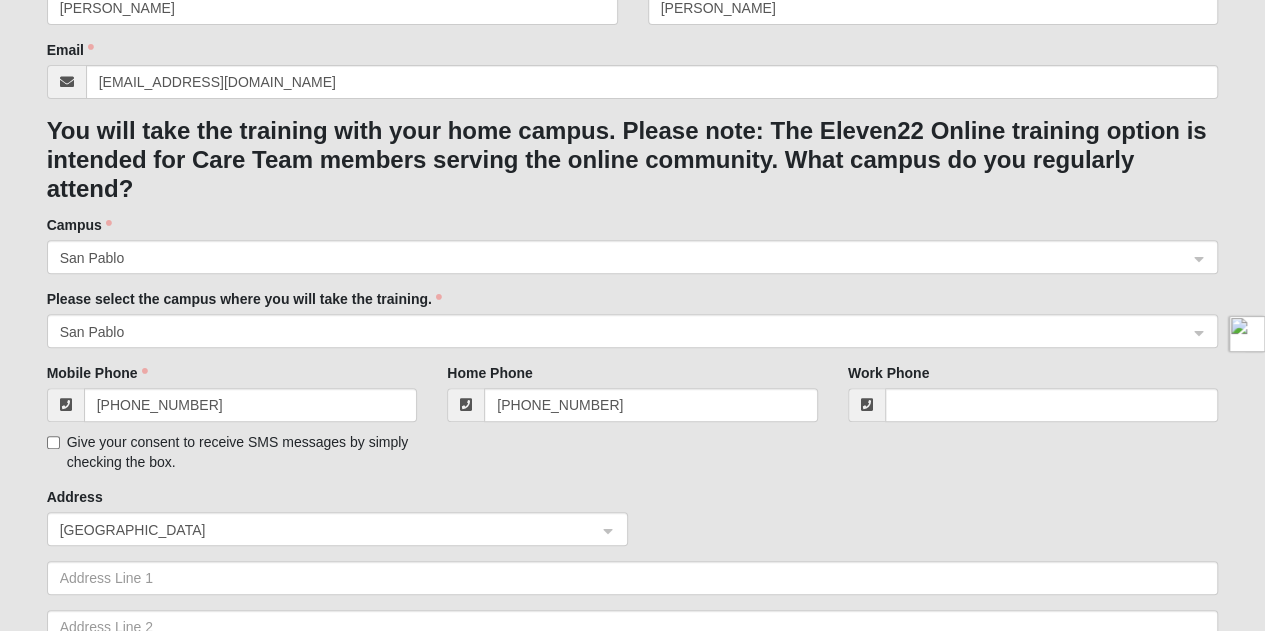 click on "Give your consent to receive SMS messages by simply checking the box." at bounding box center [232, 452] 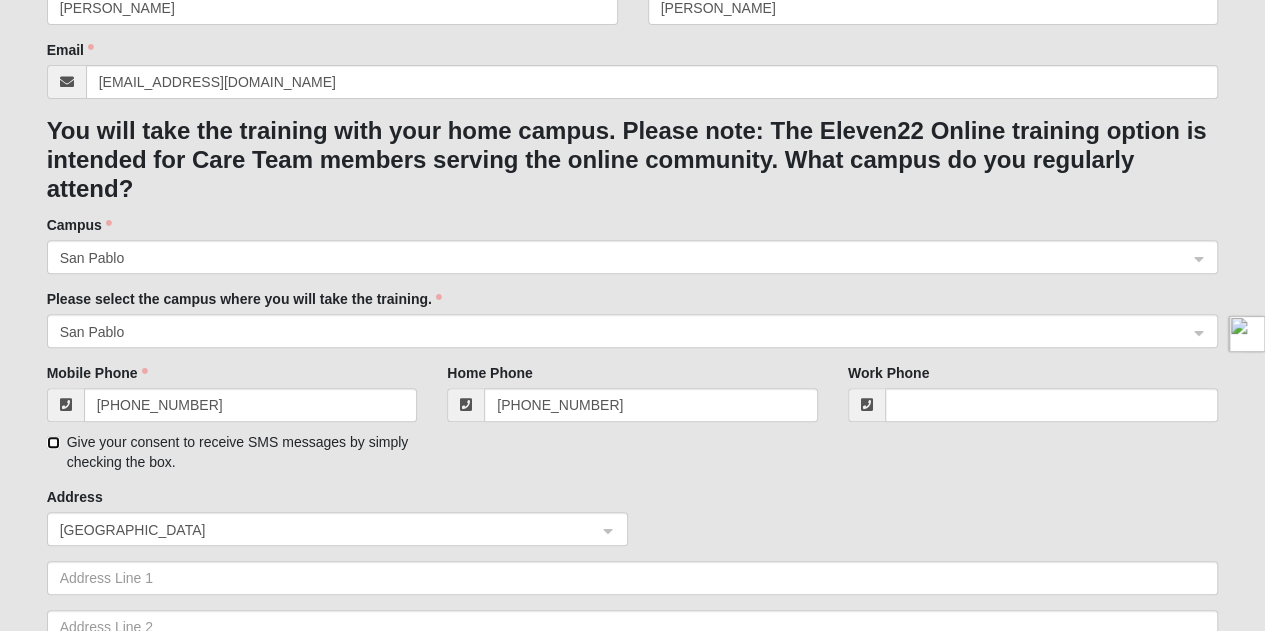 click on "Give your consent to receive SMS messages by simply checking the box." at bounding box center [53, 442] 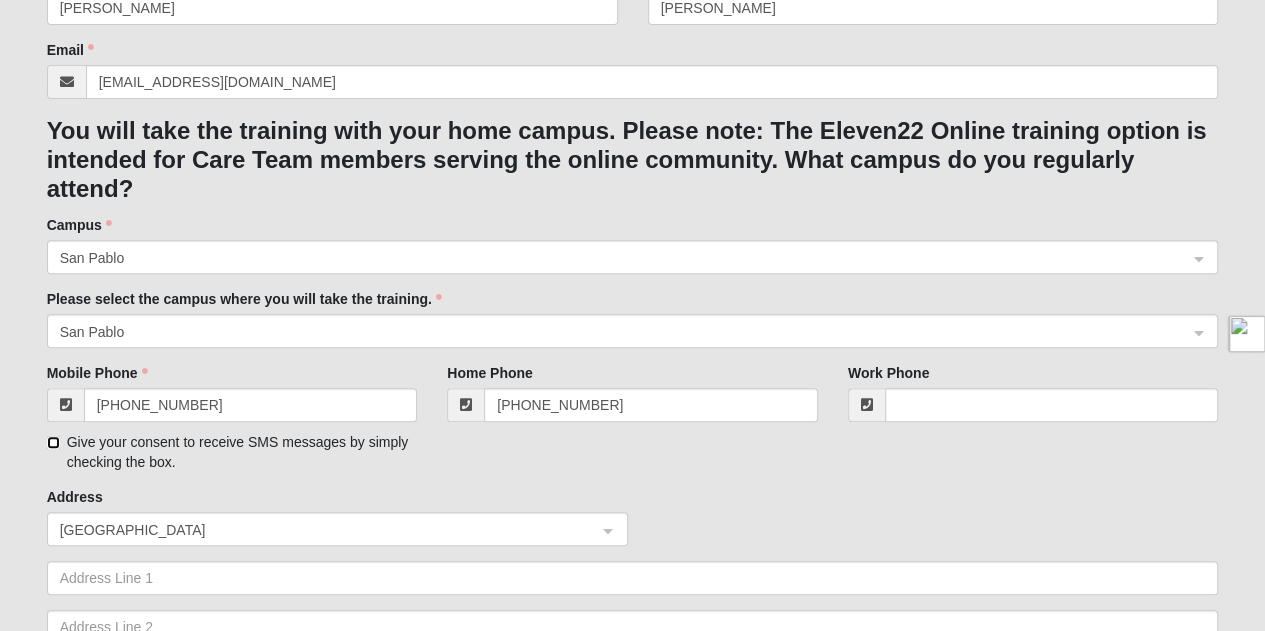 checkbox on "true" 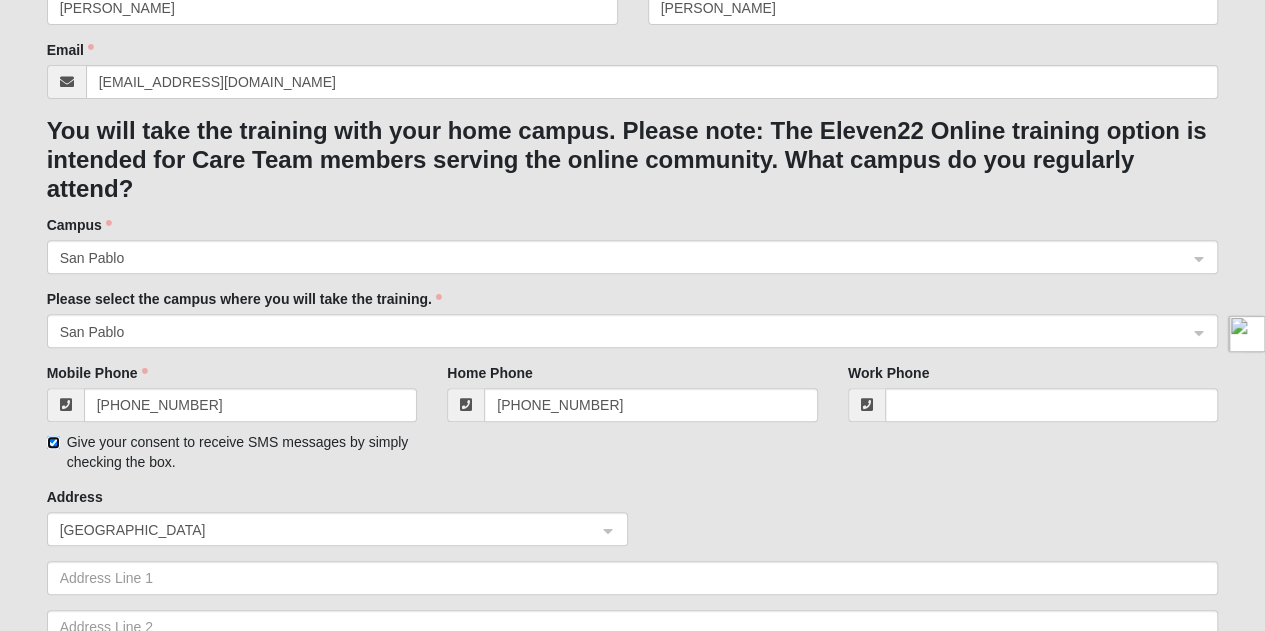 scroll, scrollTop: 563, scrollLeft: 0, axis: vertical 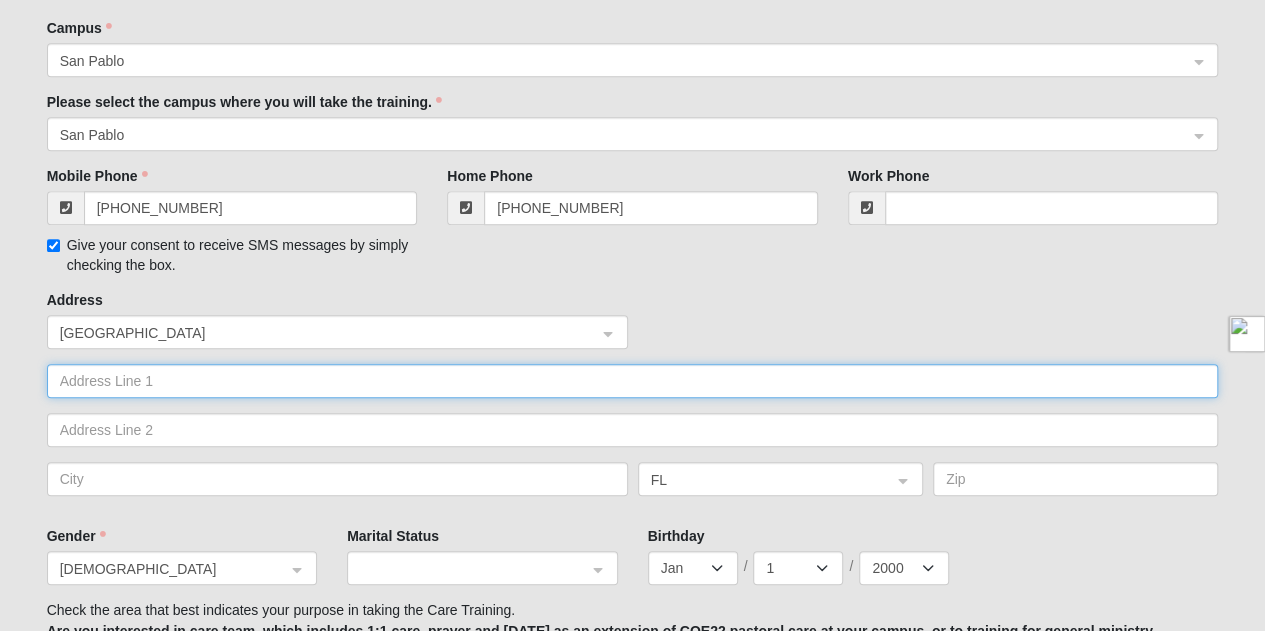 click 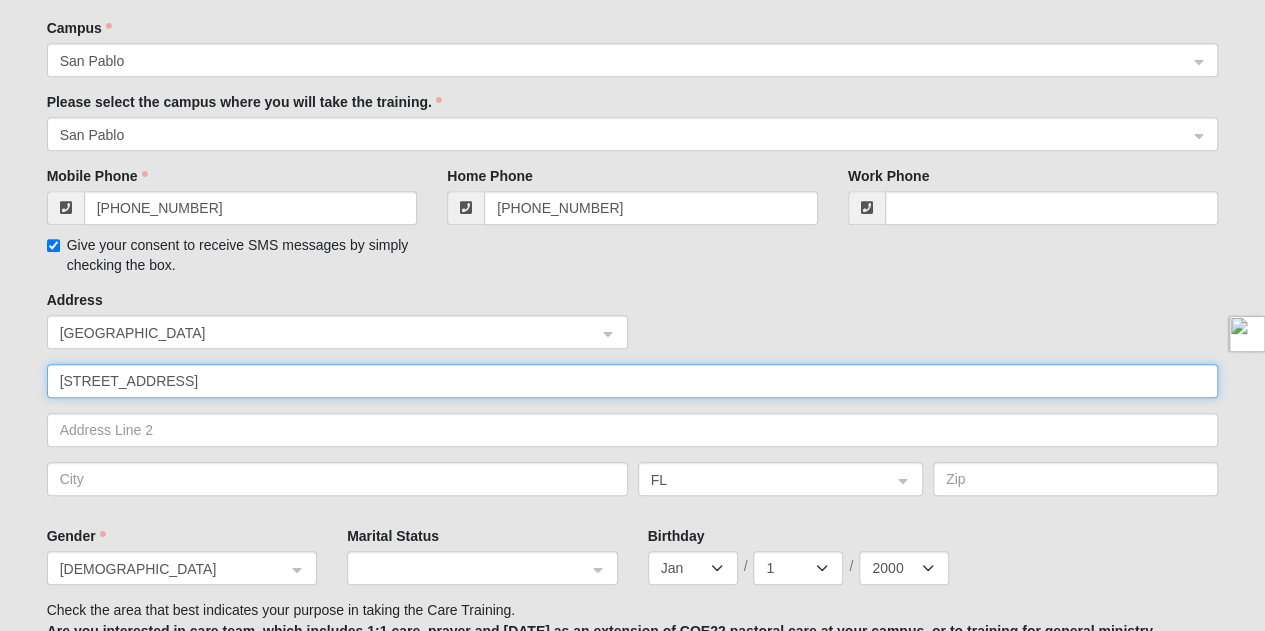 type on "[STREET_ADDRESS]" 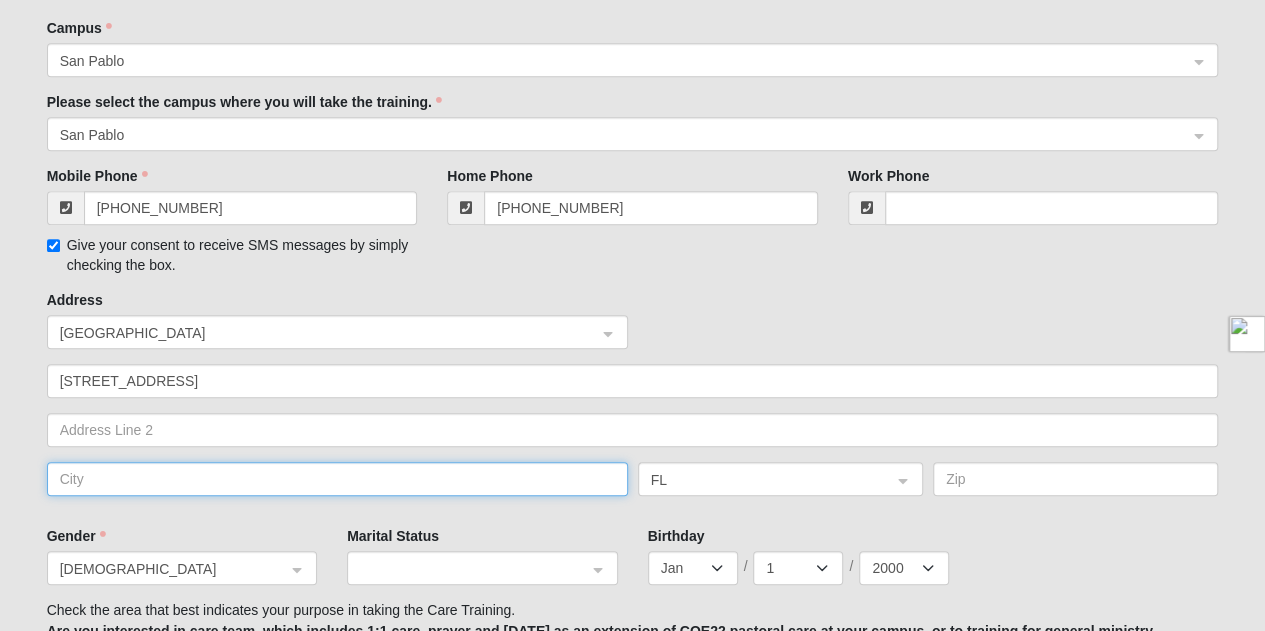 click 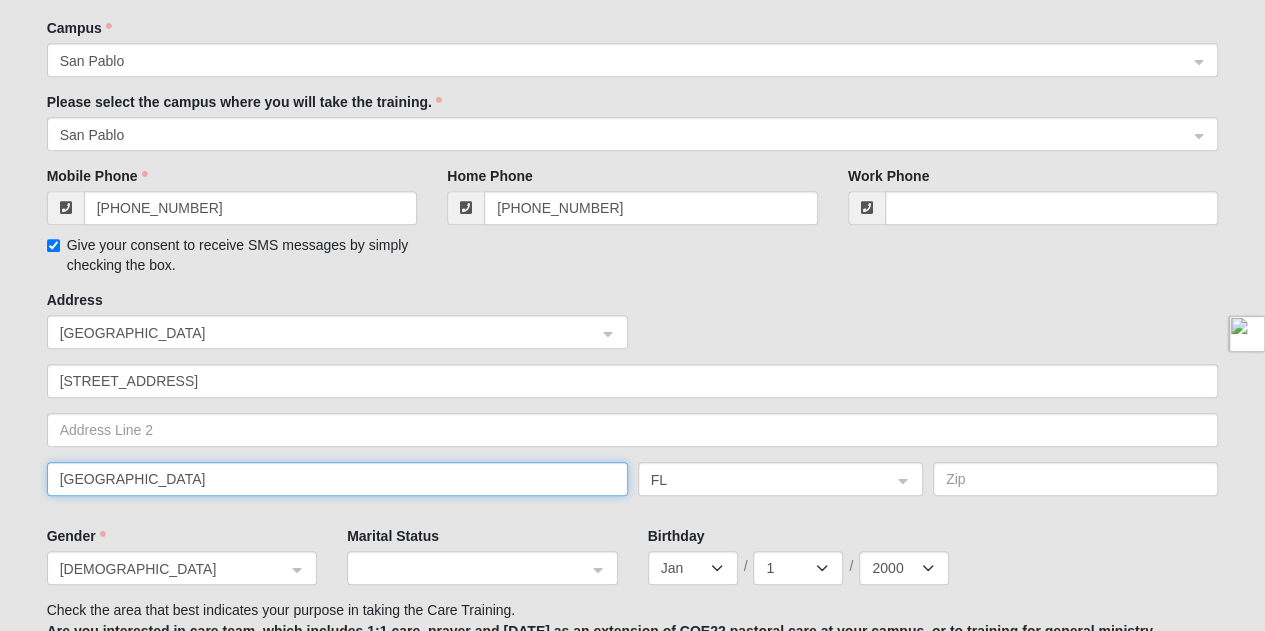 type on "[GEOGRAPHIC_DATA]" 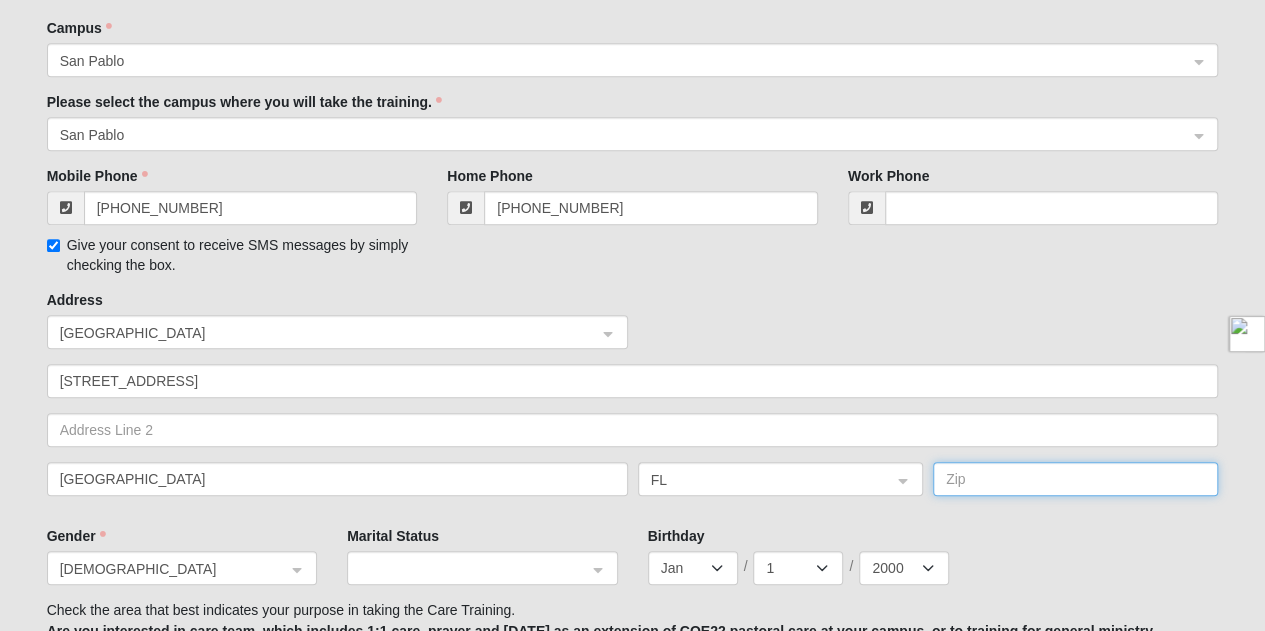 click 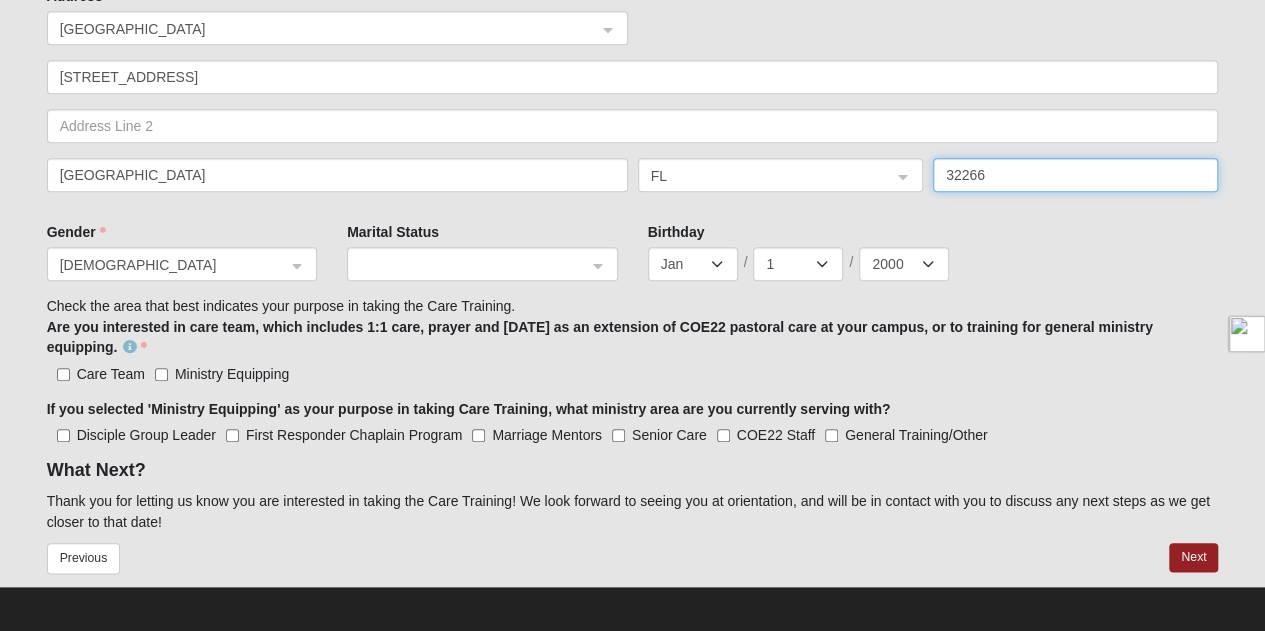 scroll, scrollTop: 868, scrollLeft: 0, axis: vertical 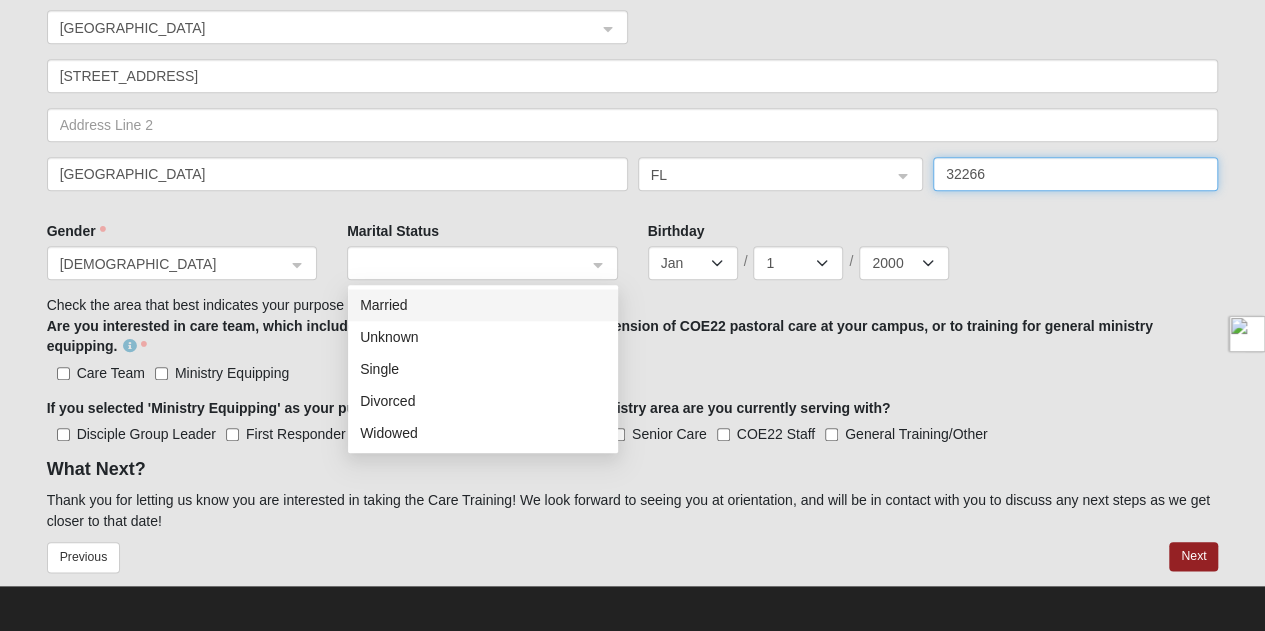 click 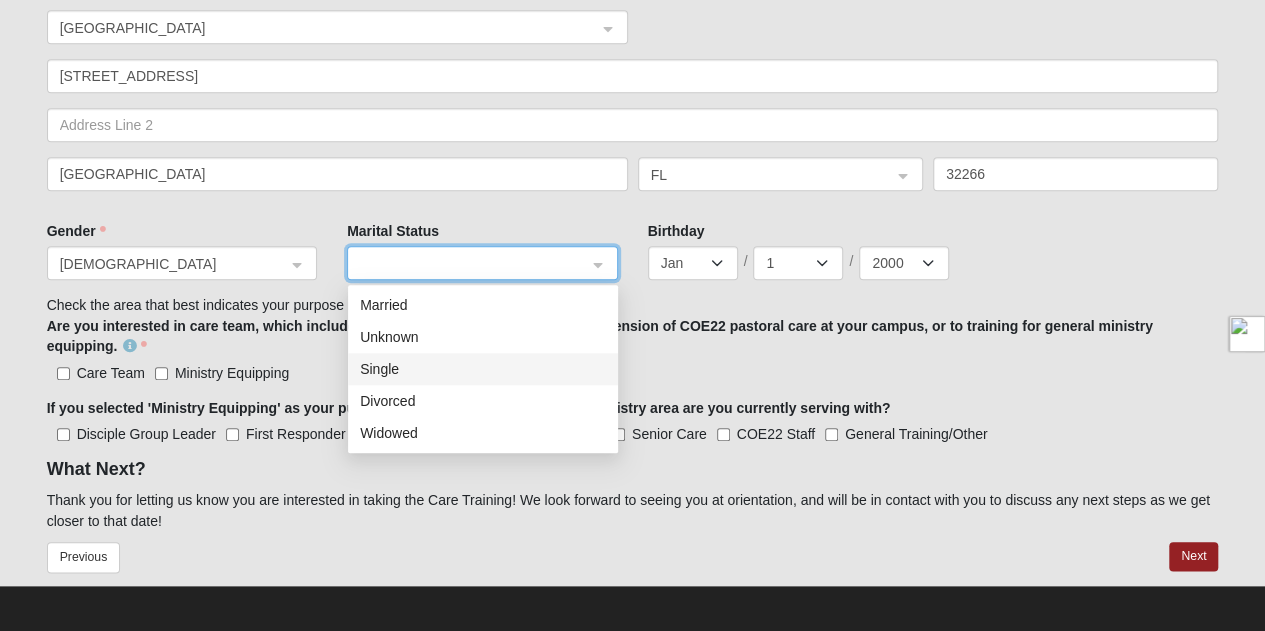 click on "Single" at bounding box center (483, 369) 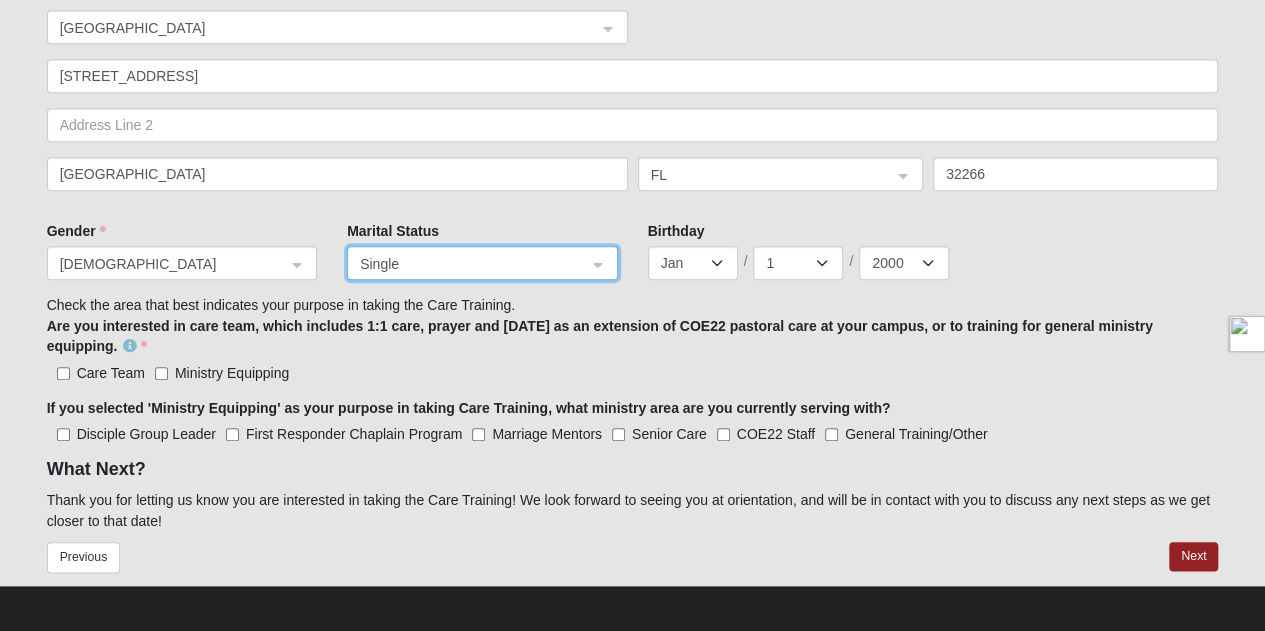 scroll, scrollTop: 872, scrollLeft: 0, axis: vertical 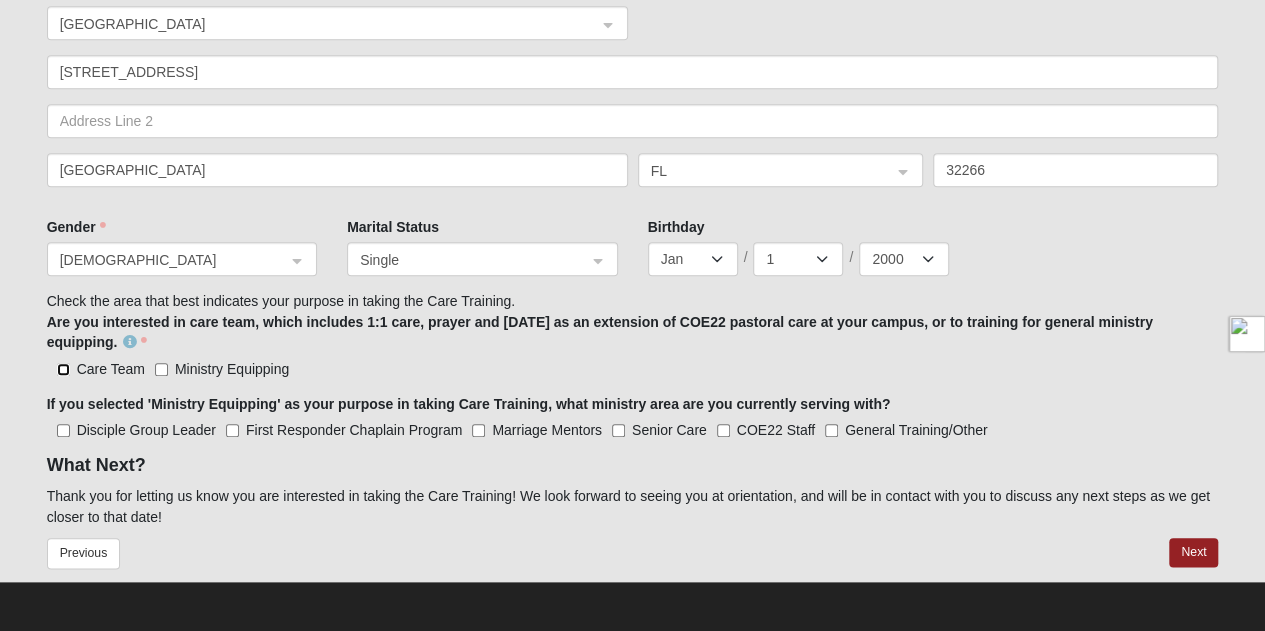 click on "Care Team" at bounding box center [63, 369] 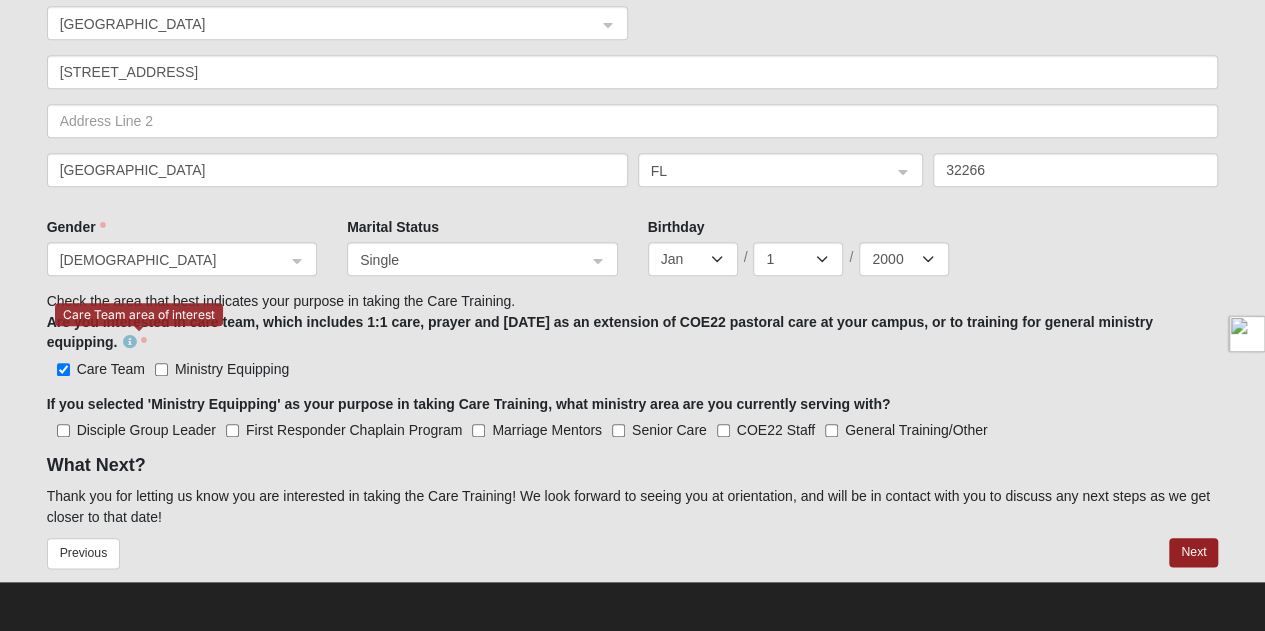 click 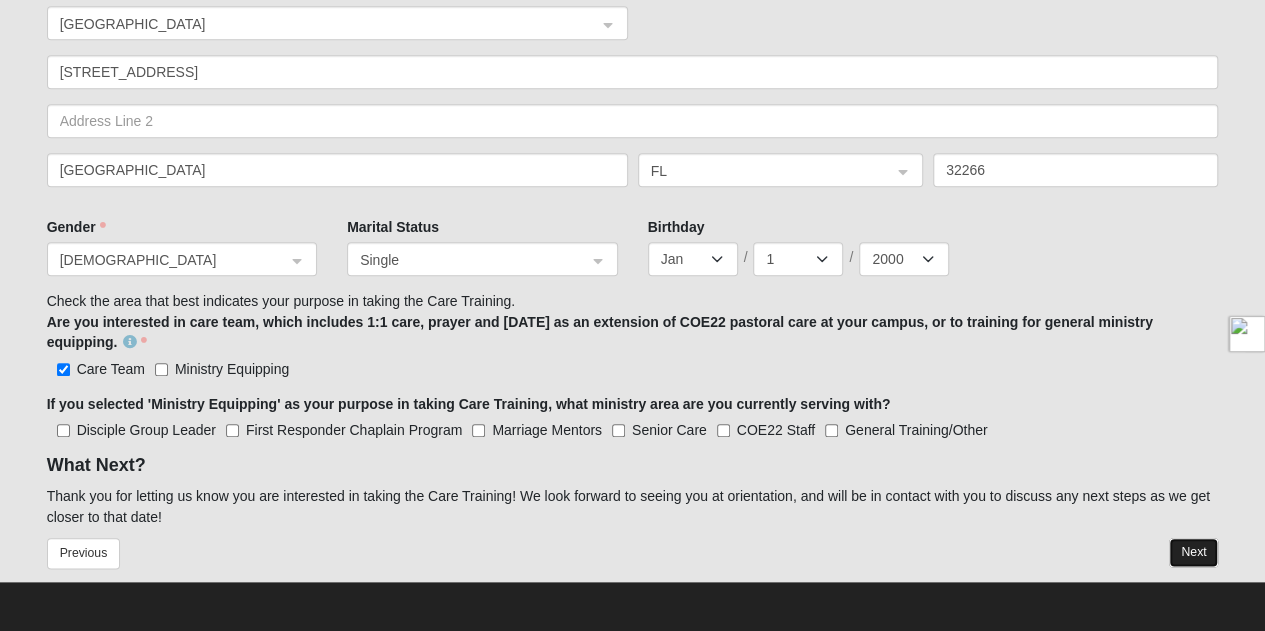 click on "Next" at bounding box center [1193, 552] 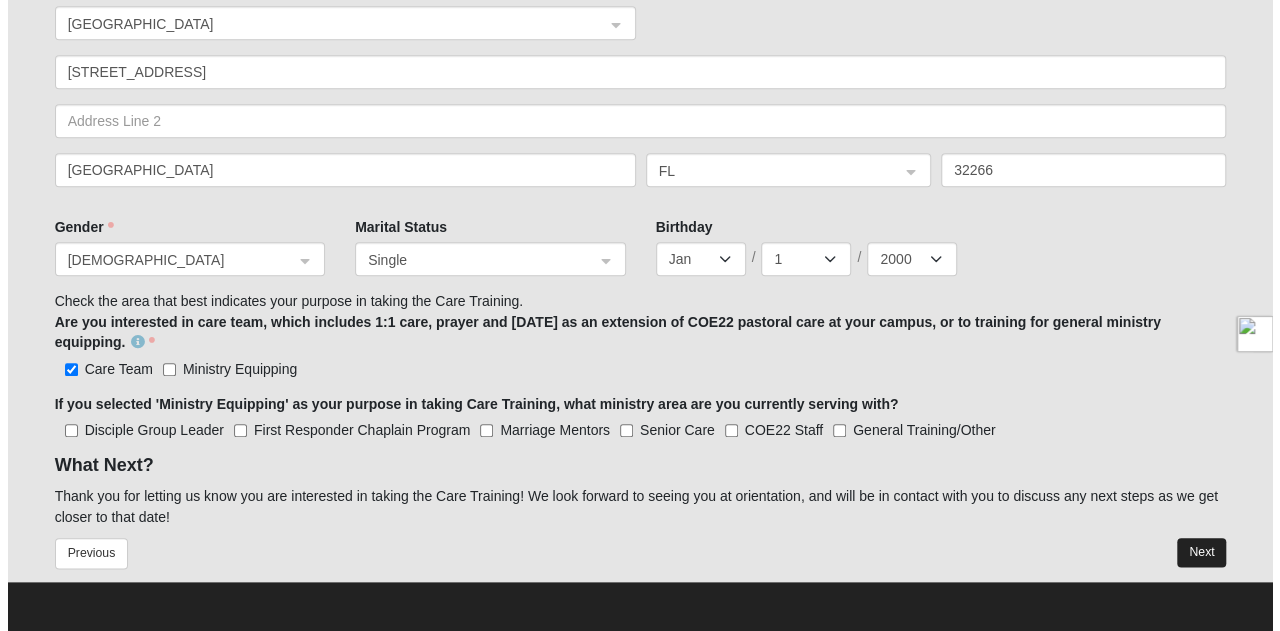 scroll, scrollTop: 0, scrollLeft: 0, axis: both 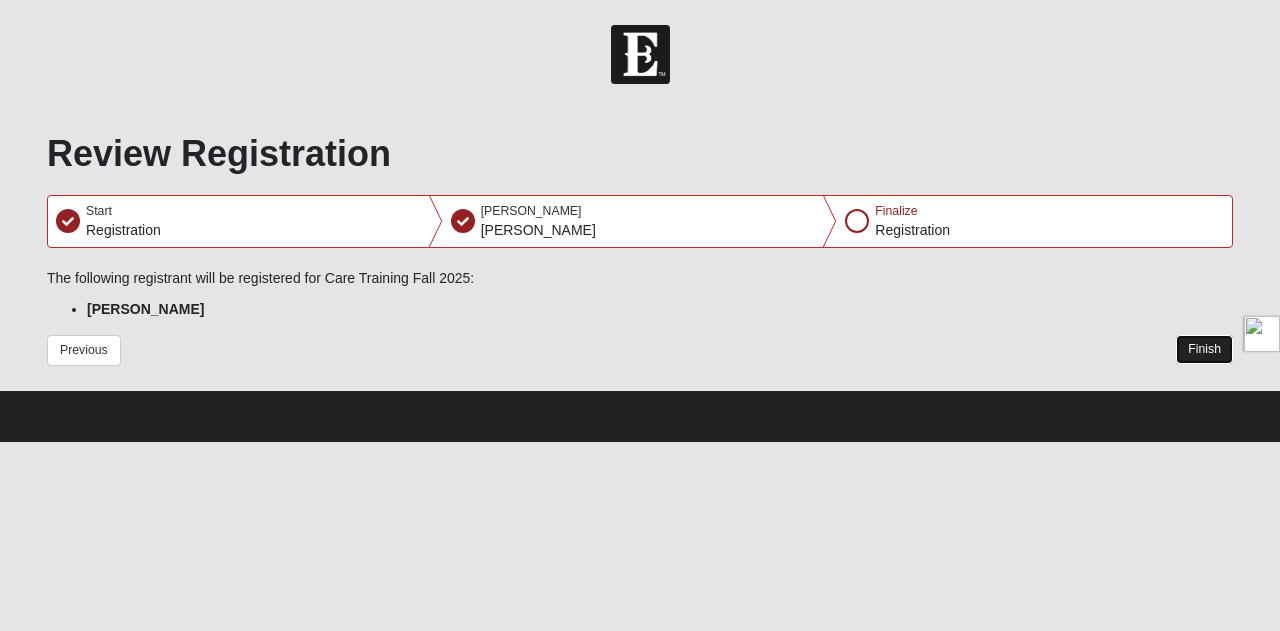 click on "Finish" at bounding box center [1204, 349] 